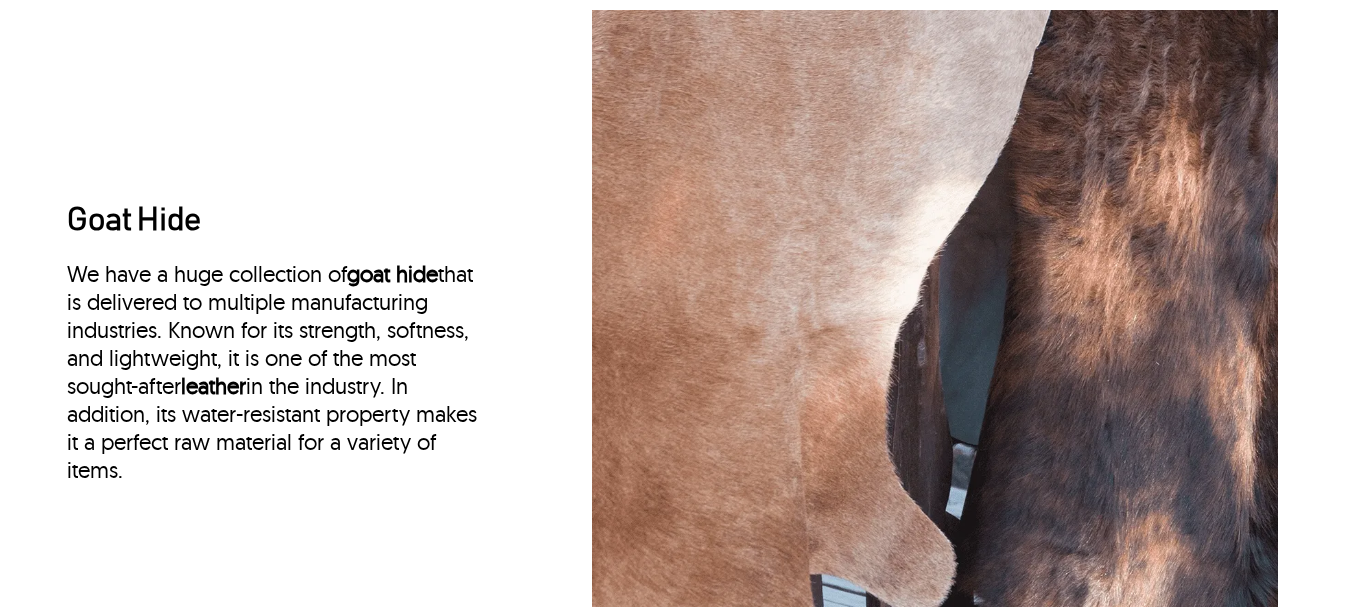 scroll, scrollTop: 0, scrollLeft: 0, axis: both 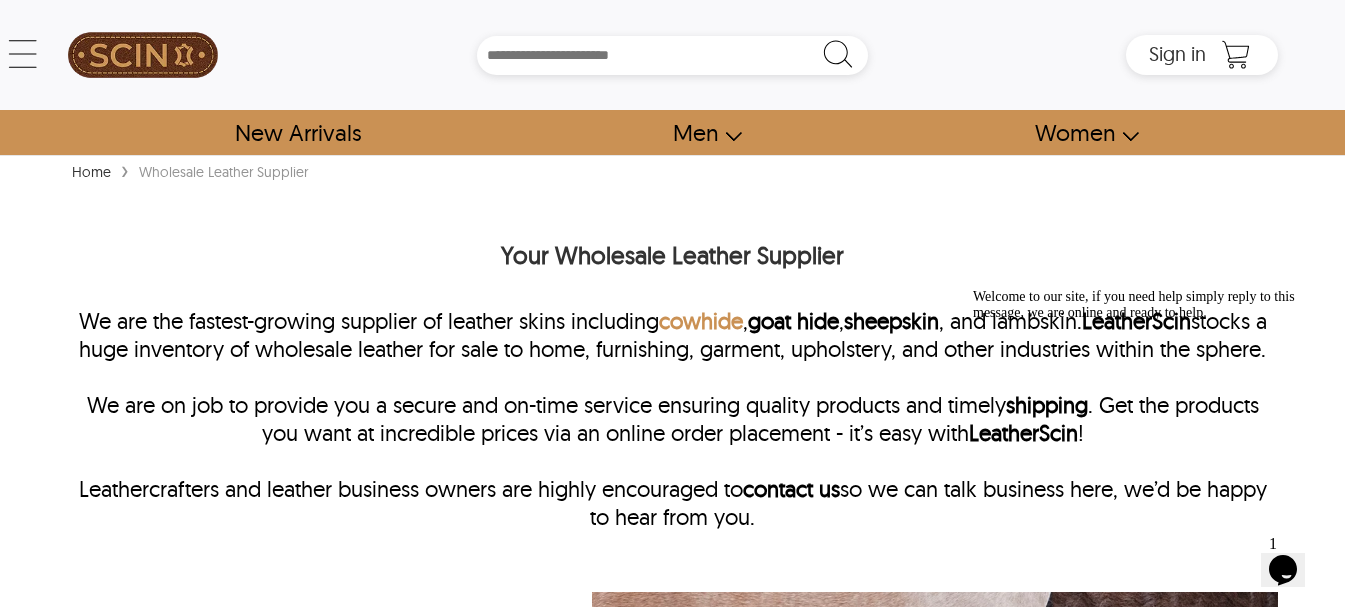 click on "cowhide" at bounding box center (701, 321) 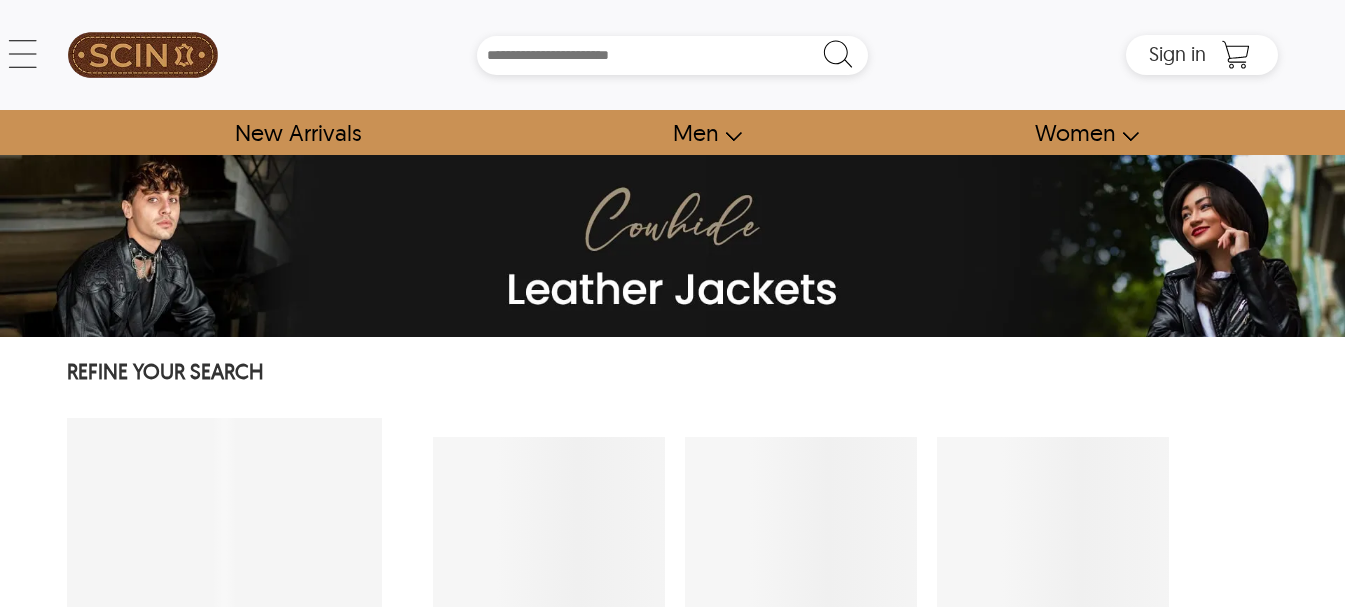 scroll, scrollTop: 0, scrollLeft: 0, axis: both 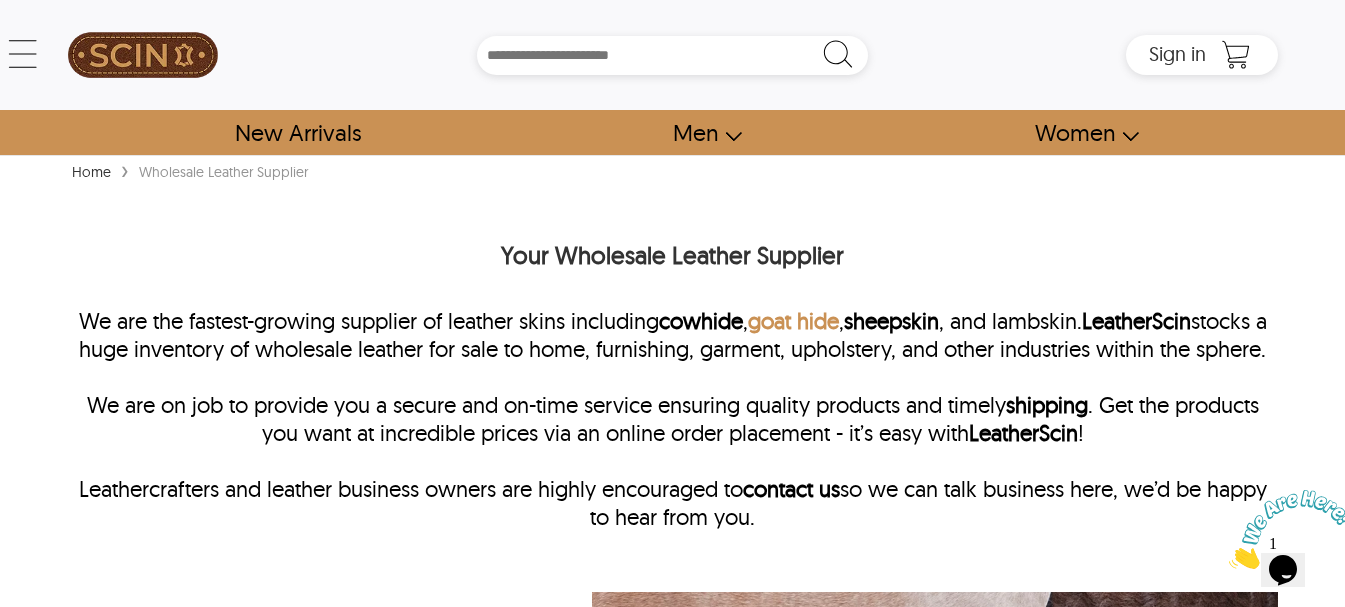 click on "goat hide" at bounding box center (793, 321) 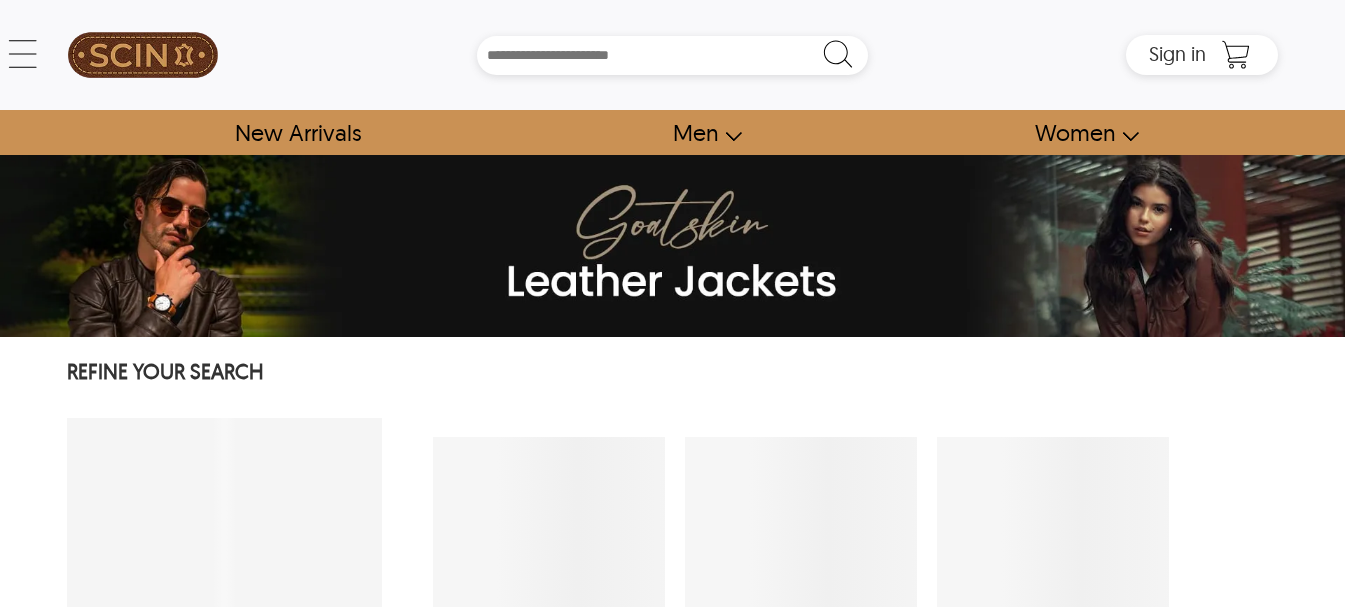 scroll, scrollTop: 0, scrollLeft: 0, axis: both 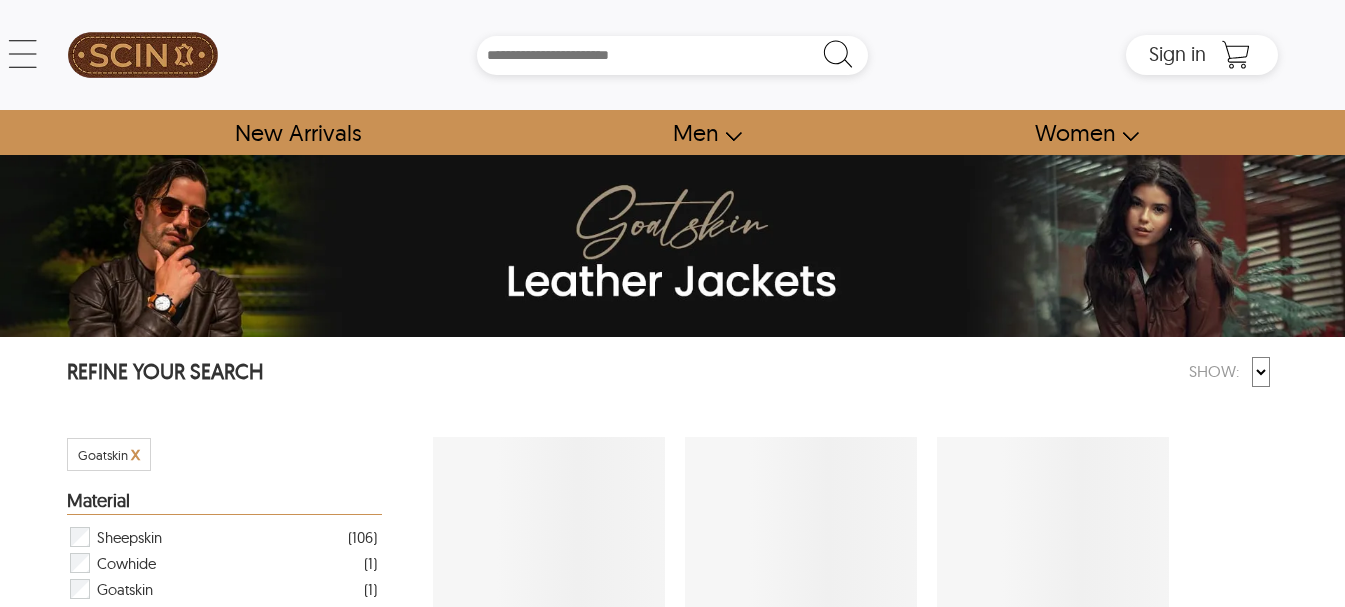 select on "********" 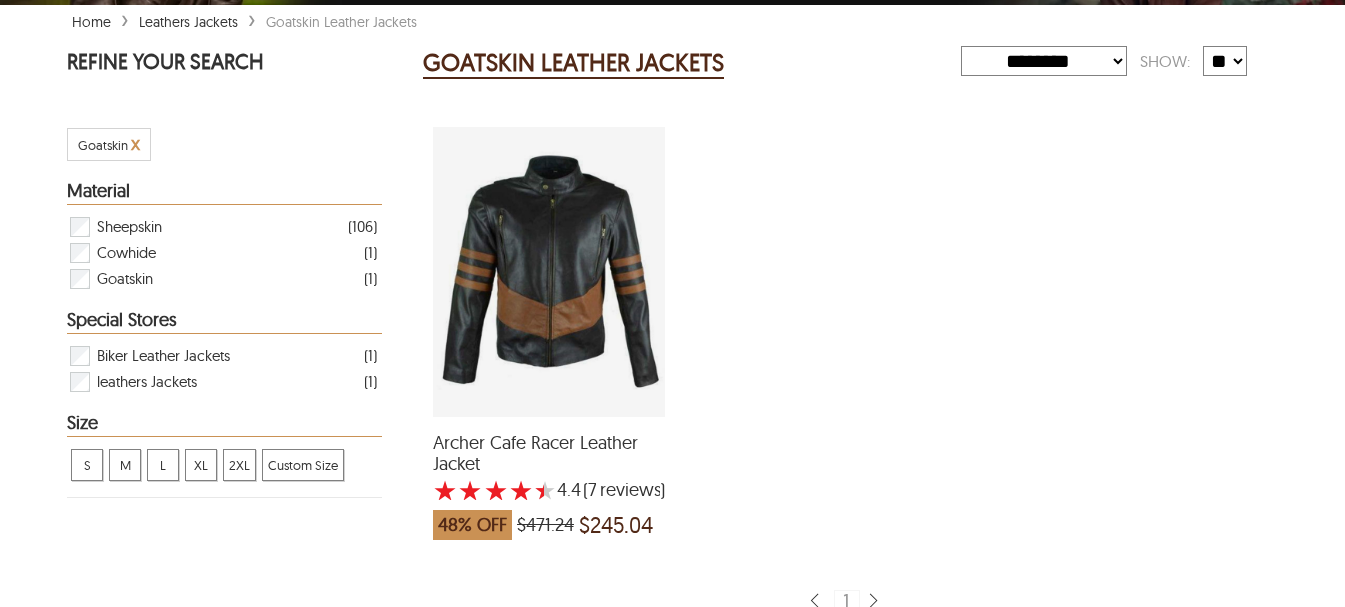 scroll, scrollTop: 333, scrollLeft: 0, axis: vertical 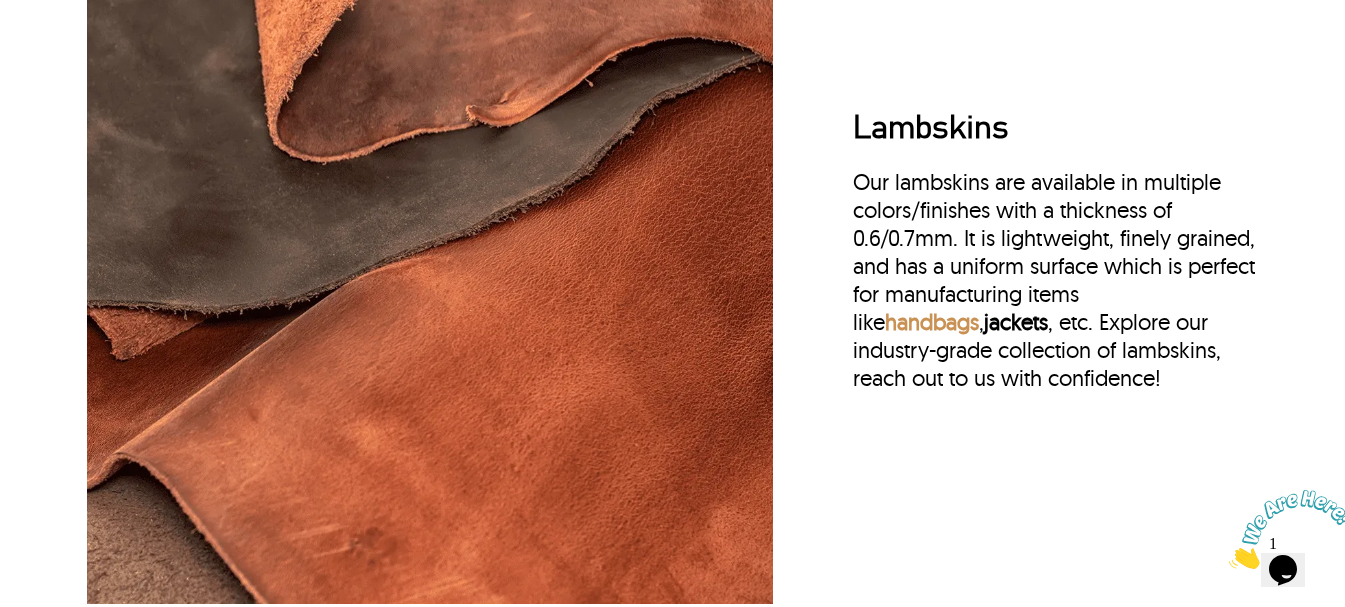 click on "handbags" at bounding box center [932, 322] 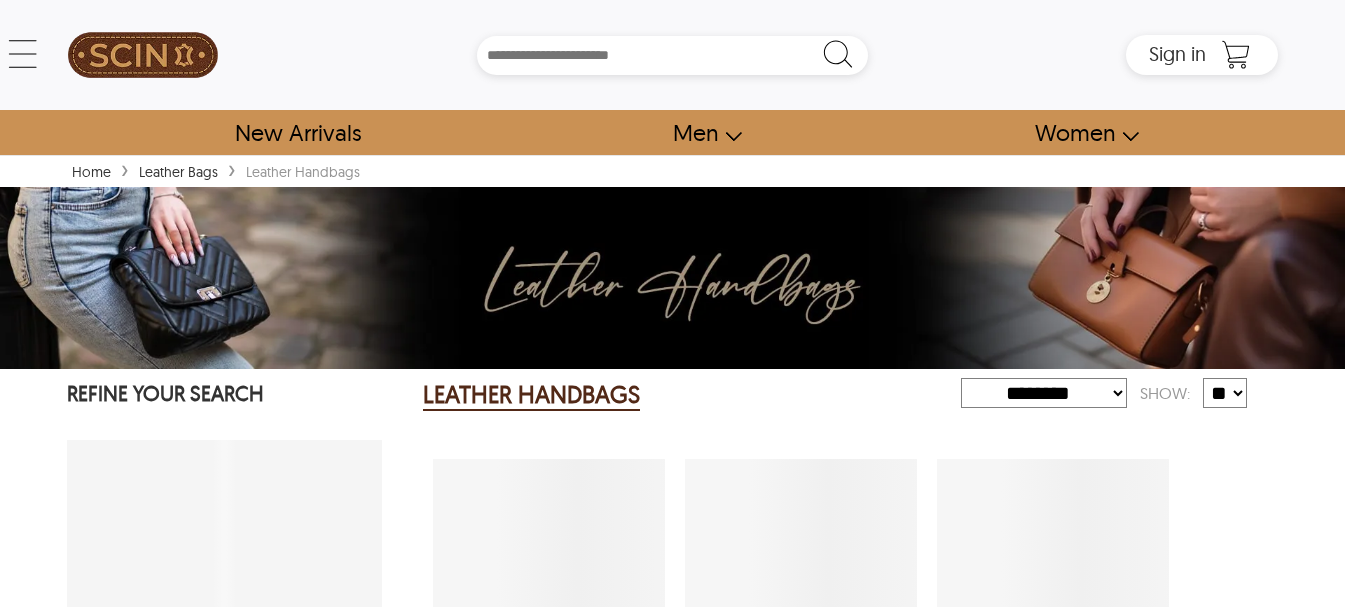 select on "********" 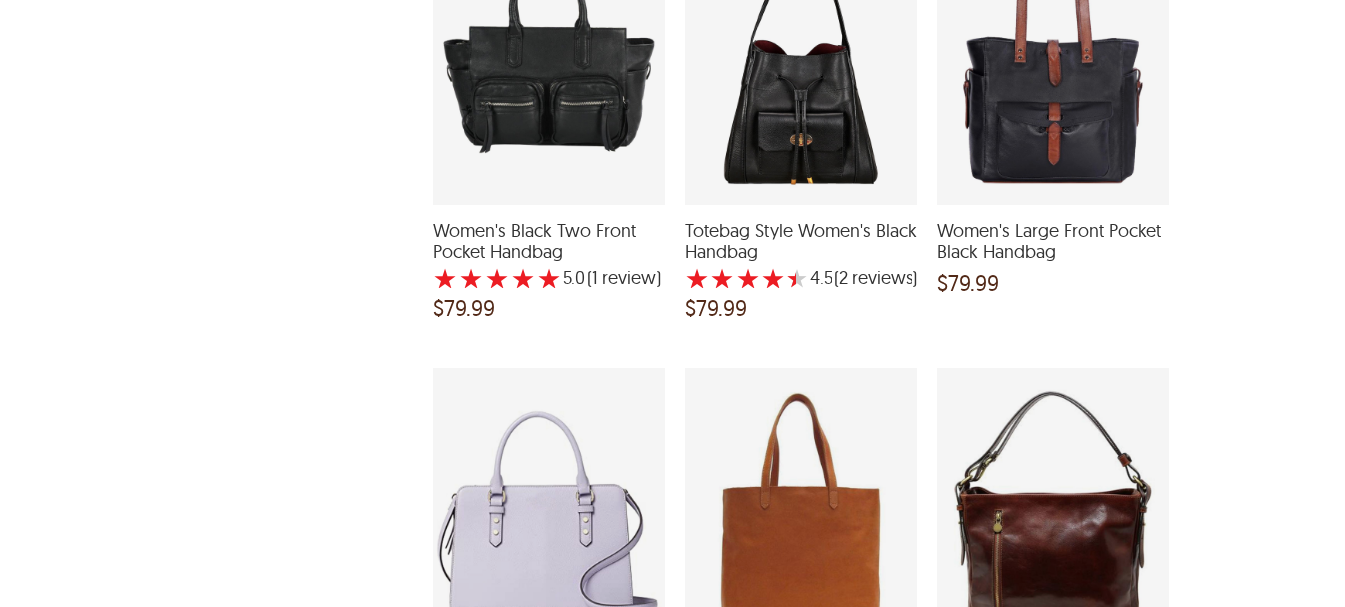 scroll, scrollTop: 1000, scrollLeft: 0, axis: vertical 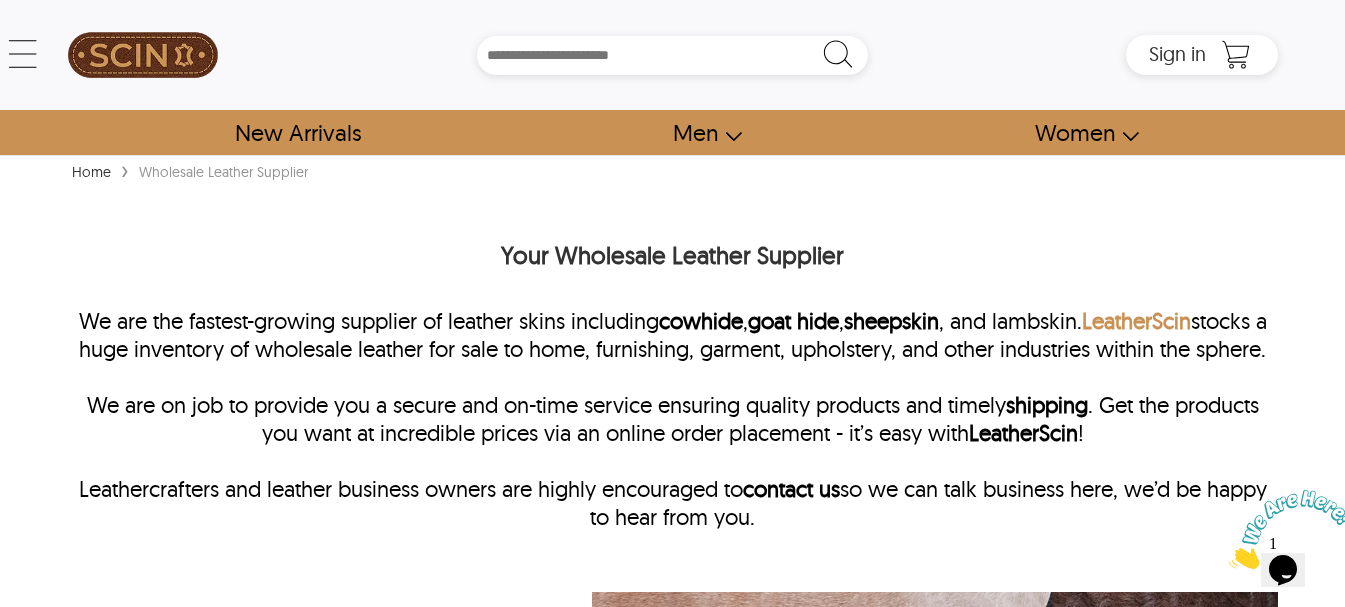 click on "LeatherScin" at bounding box center [1136, 321] 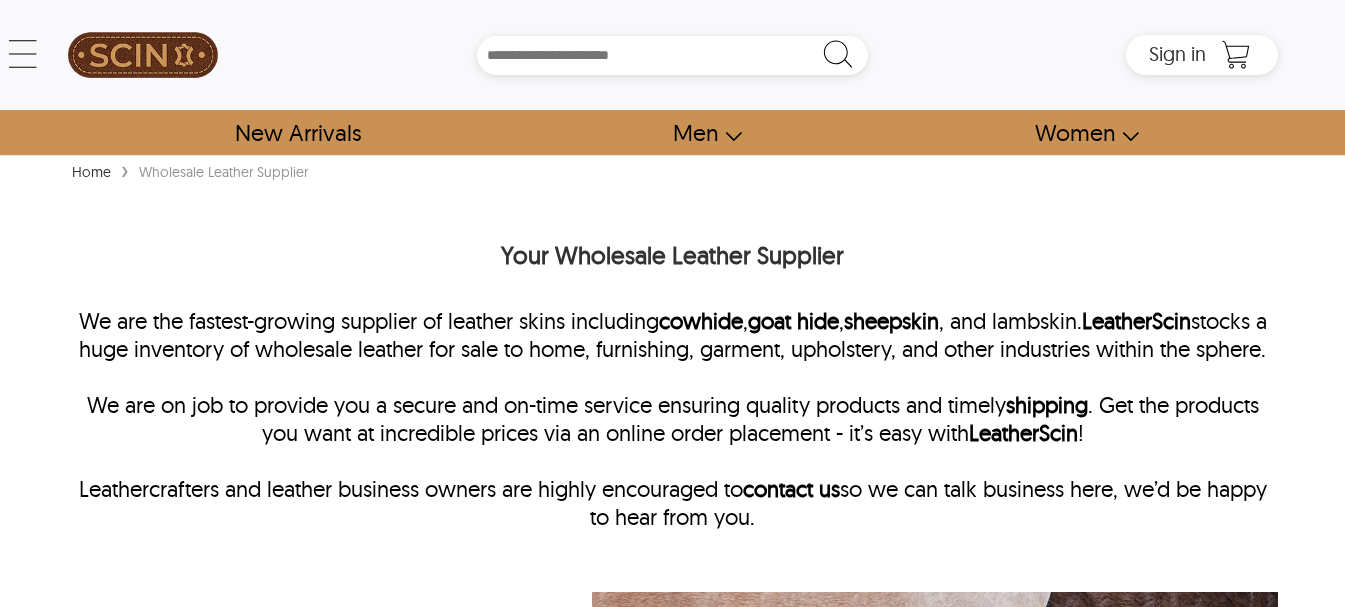 scroll, scrollTop: 0, scrollLeft: 0, axis: both 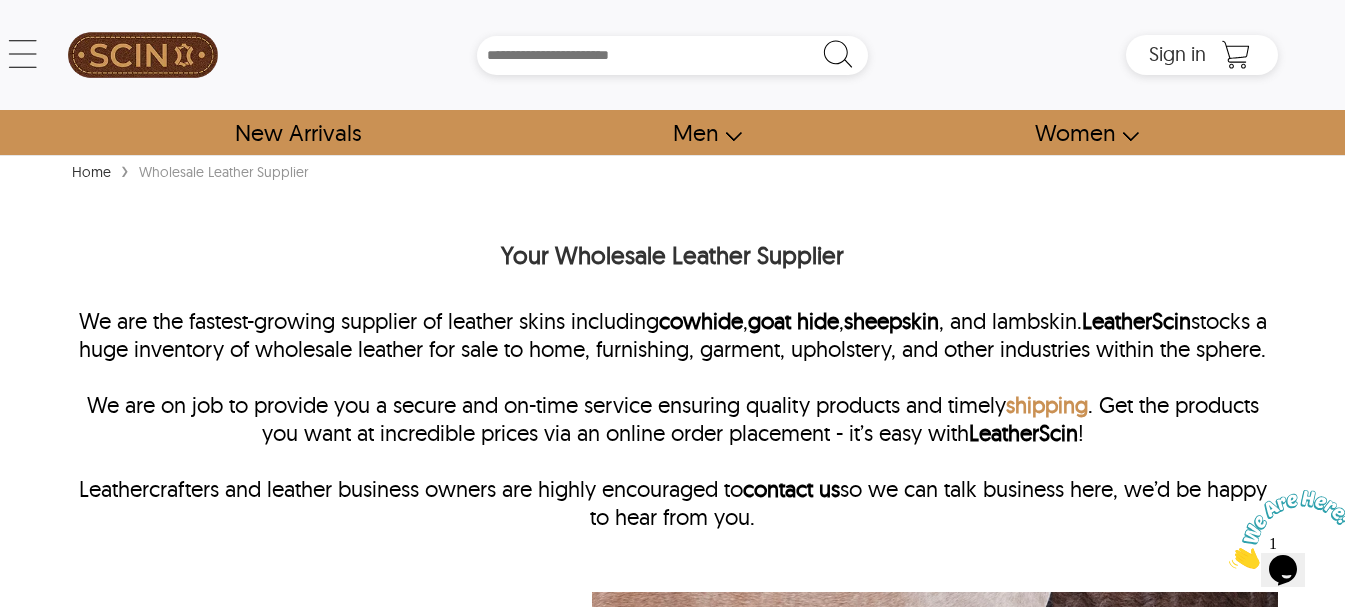 click on "shipping" at bounding box center (1047, 405) 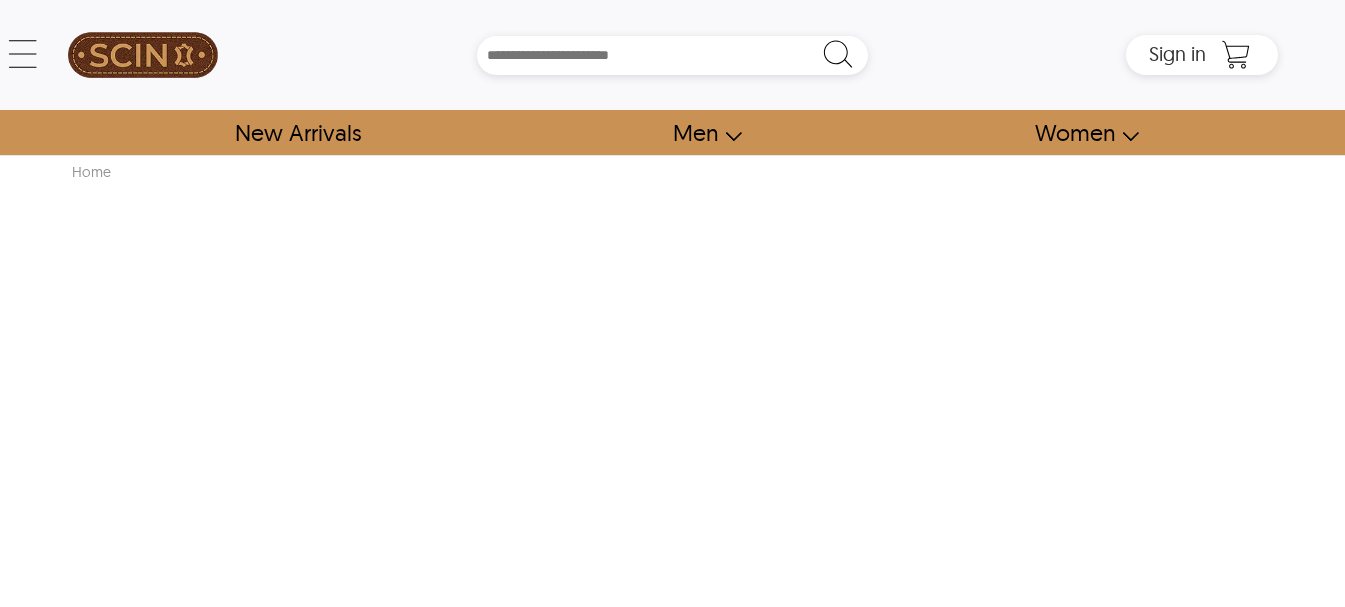scroll, scrollTop: 0, scrollLeft: 0, axis: both 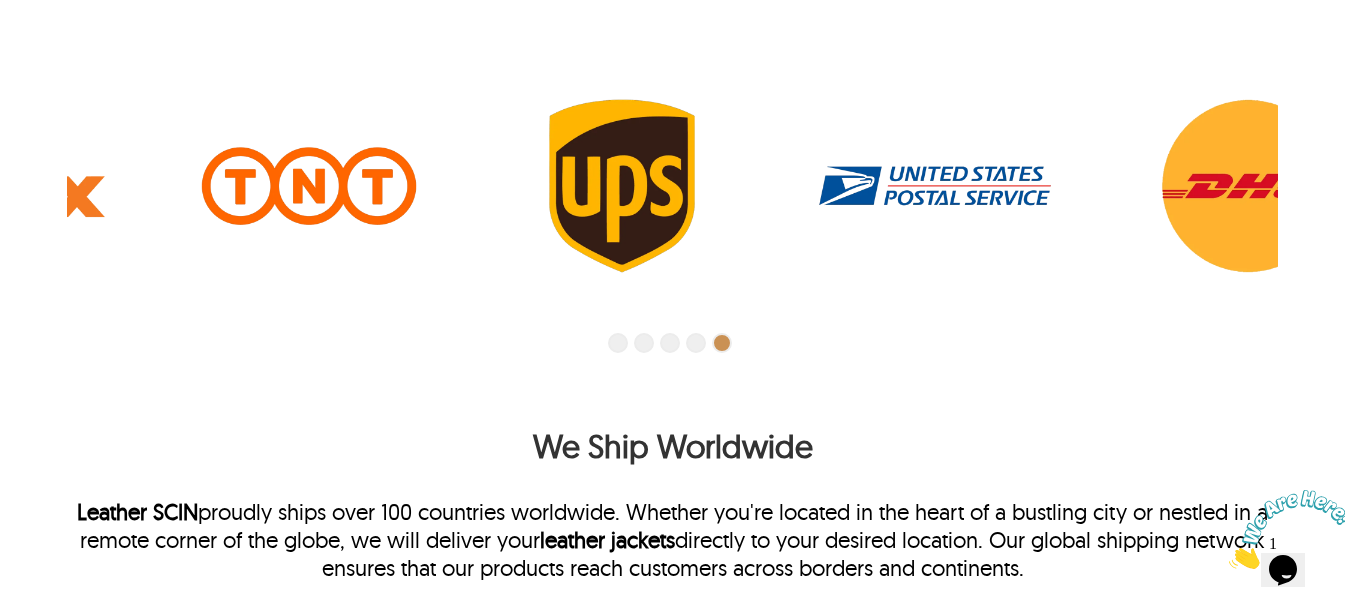 click at bounding box center [618, 343] 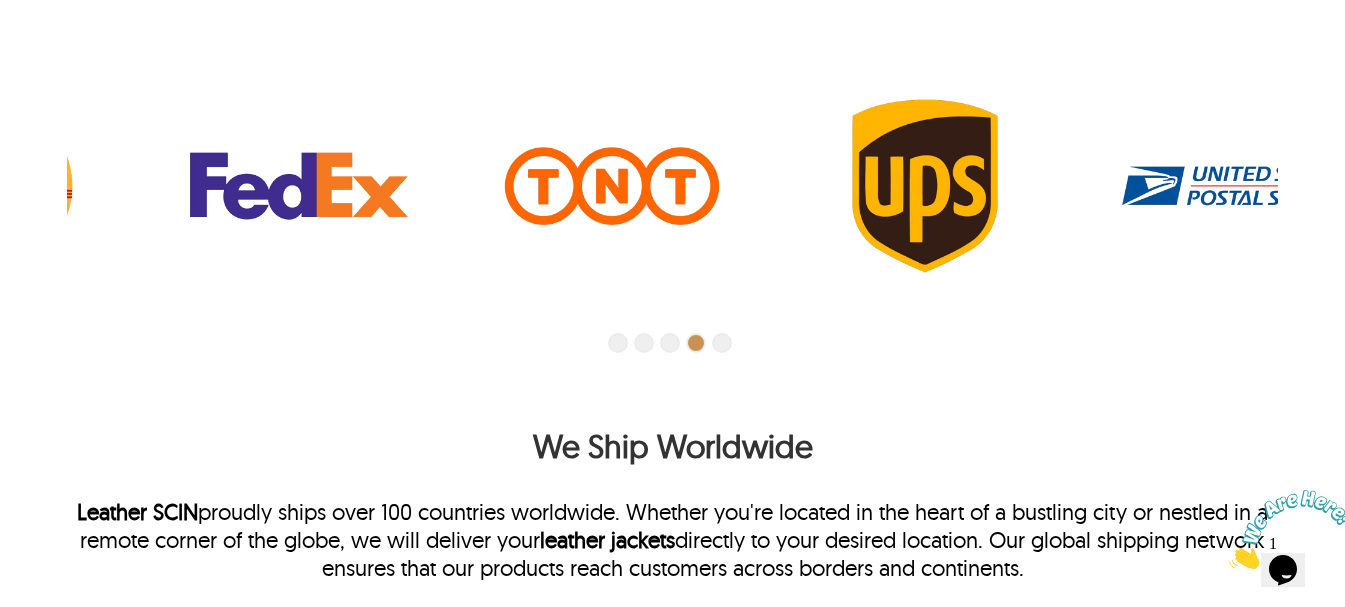 click at bounding box center (644, 343) 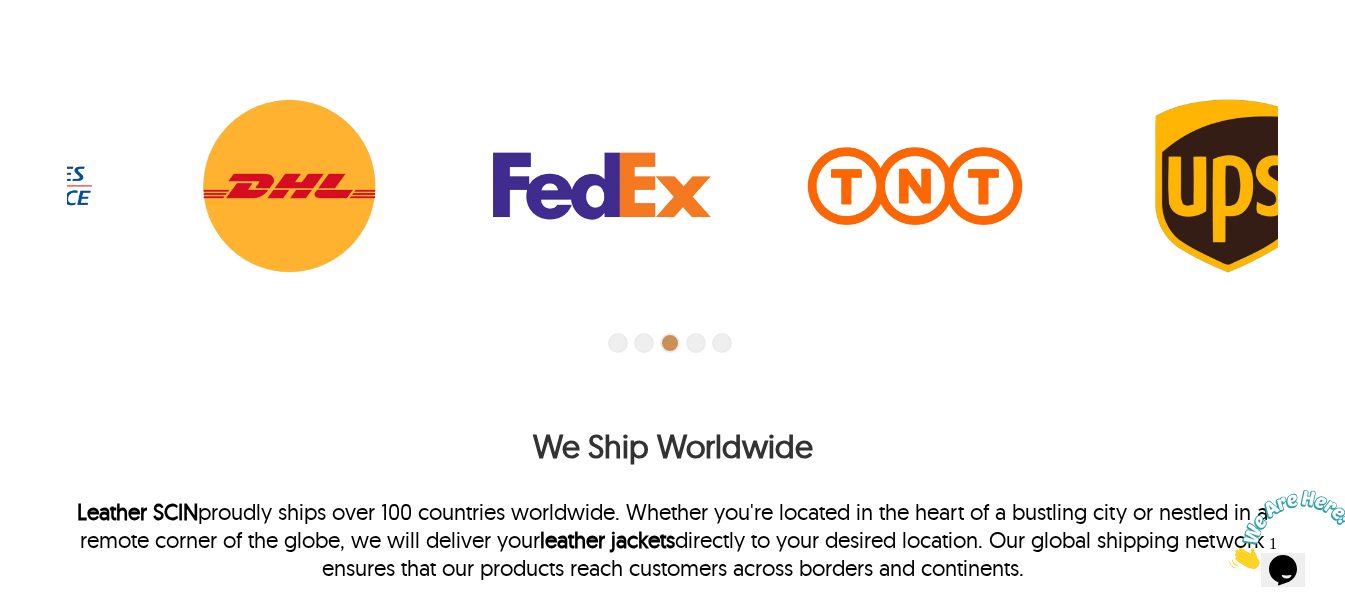click at bounding box center (670, 343) 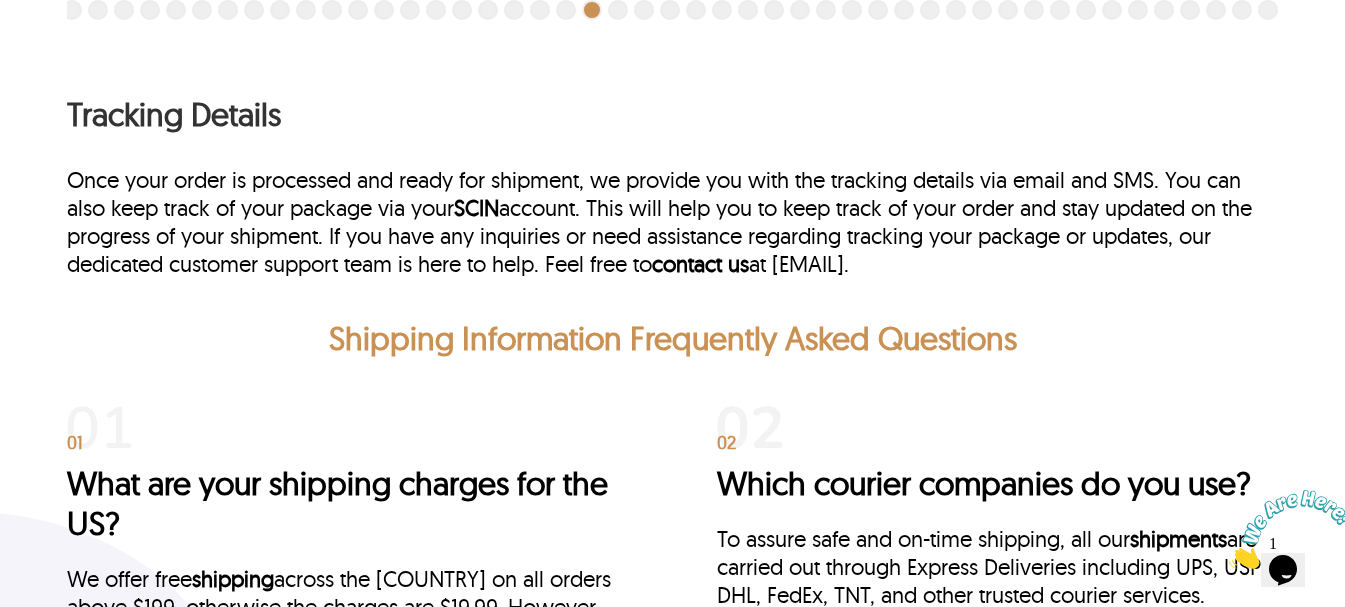scroll, scrollTop: 2696, scrollLeft: 0, axis: vertical 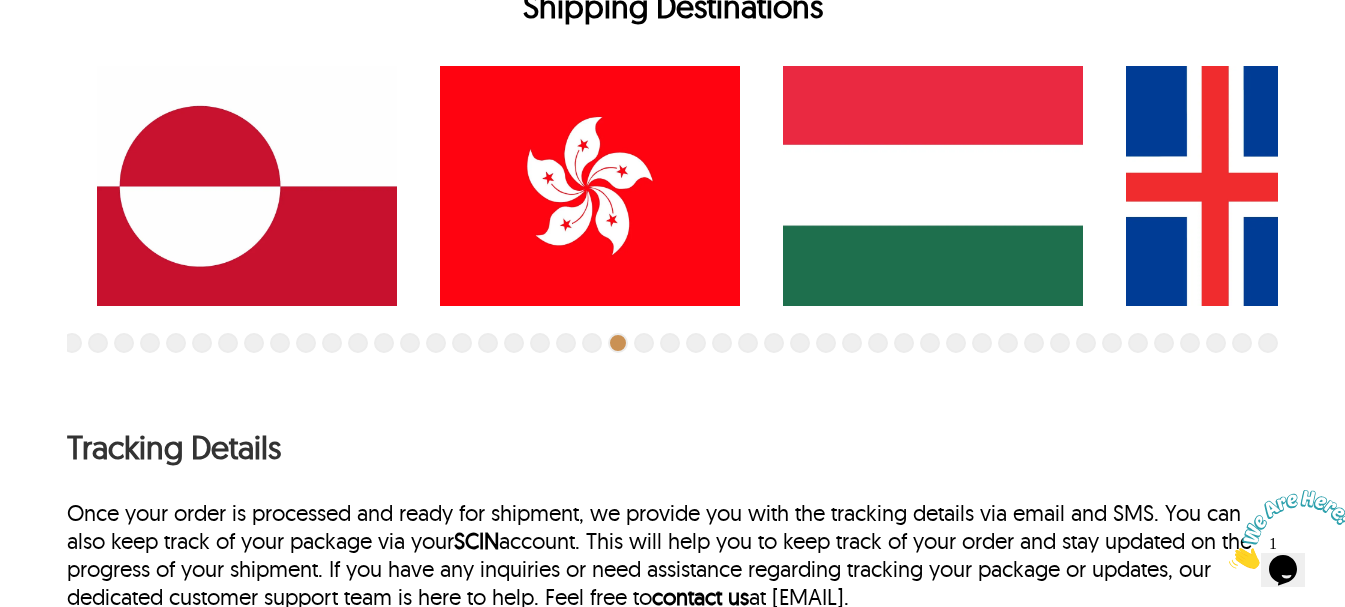 click at bounding box center (748, 343) 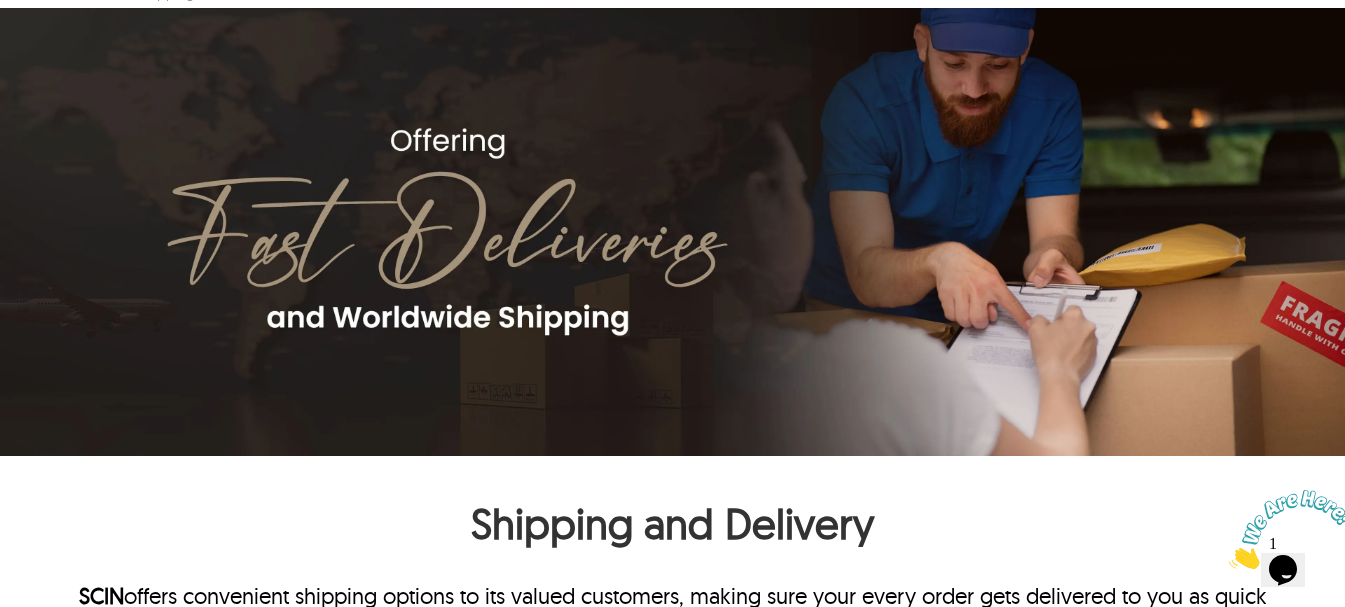 scroll, scrollTop: 0, scrollLeft: 0, axis: both 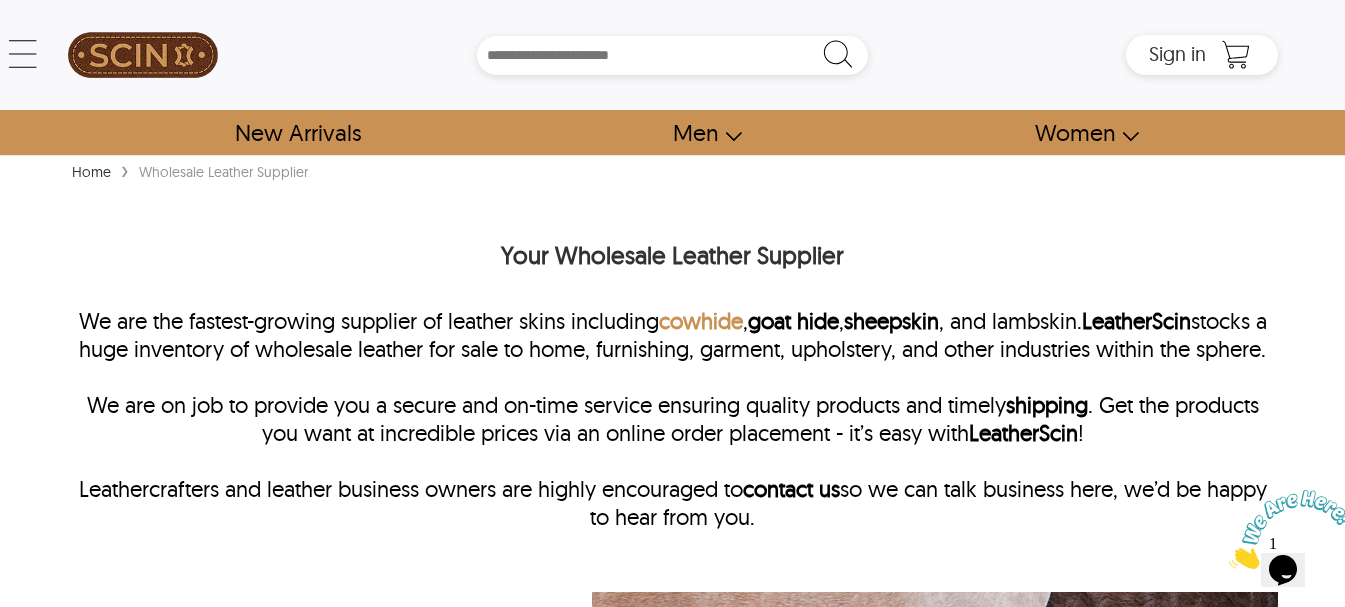 click on "cowhide" at bounding box center (701, 321) 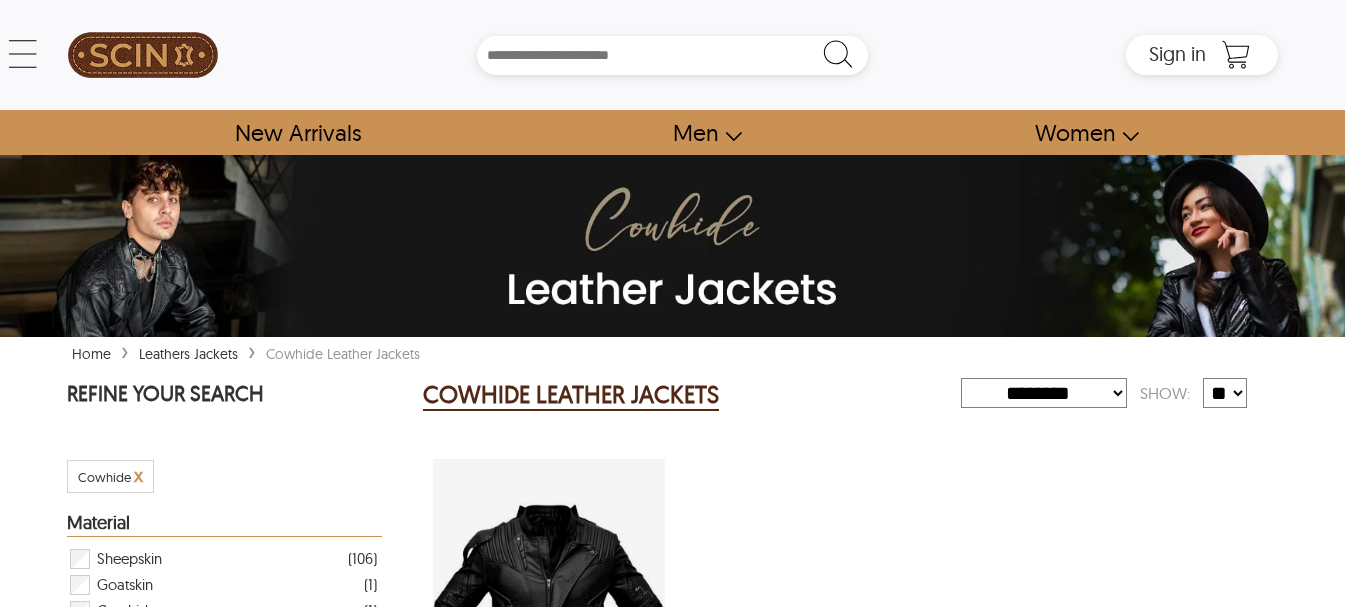 select on "********" 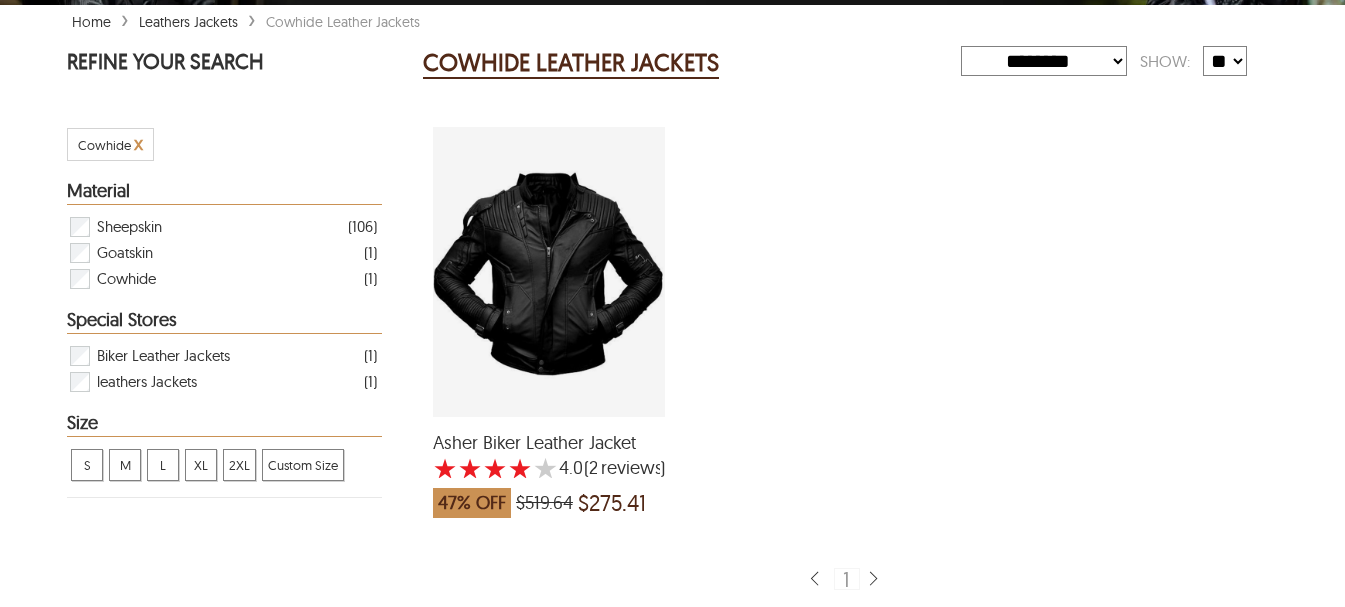 scroll, scrollTop: 333, scrollLeft: 0, axis: vertical 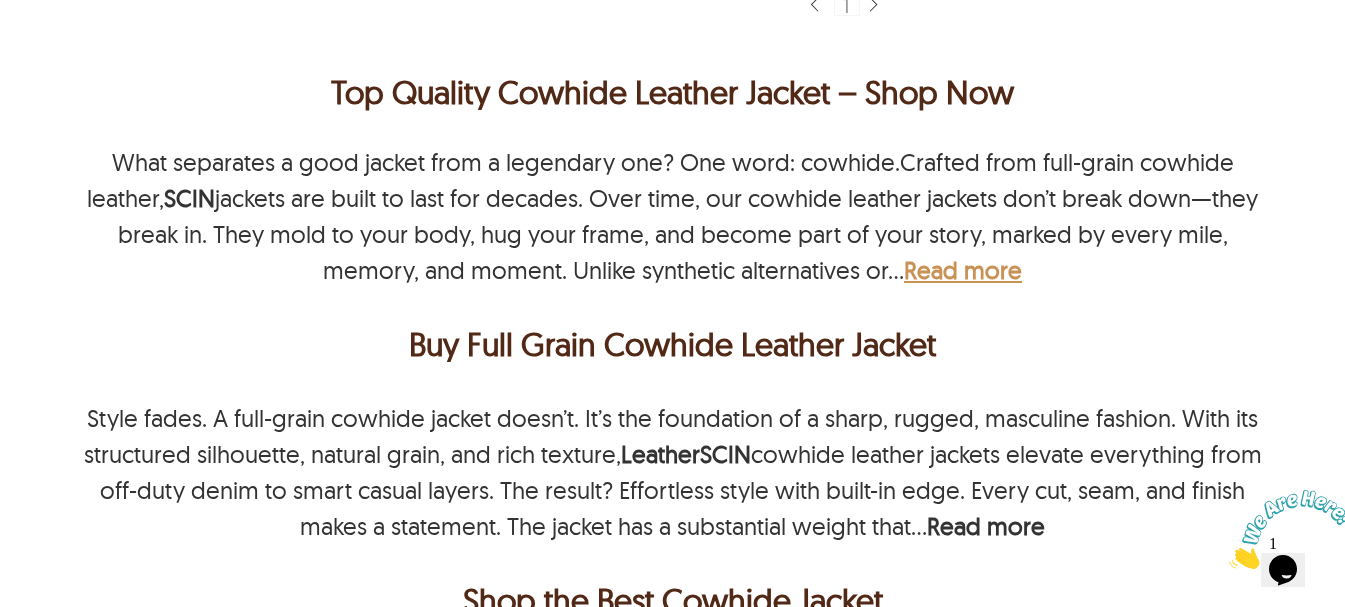 click on "Read more" at bounding box center (963, 270) 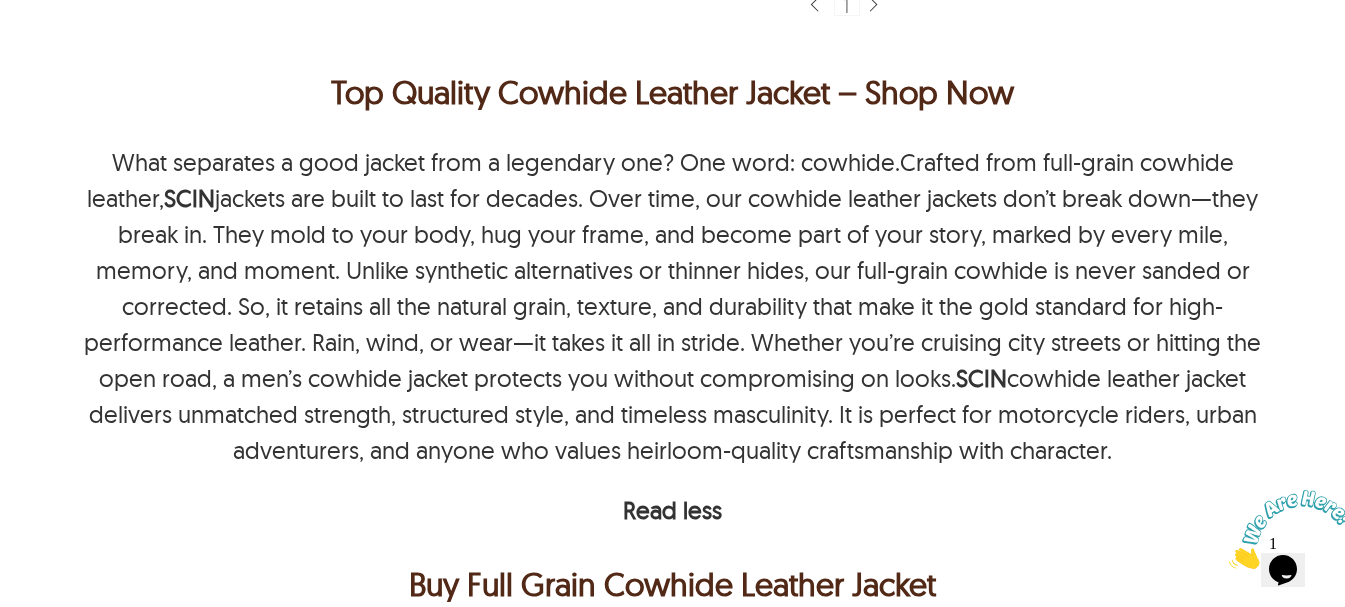 click on "What separates a good jacket from a legendary one? One word: cowhide.Crafted from full-grain cowhide leather,  SCIN  jackets are built to last for decades. Over time, our cowhide leather jackets don’t break down—they break in. They mold to your body, hug your frame, and become part of your story, marked by every mile, memory, and moment. Unlike synthetic alternatives or thinner hides, our full-grain cowhide is never sanded or corrected. So, it retains all the natural grain, texture, and durability that make it the gold standard for high-performance leather. Rain, wind, or wear—it takes it all in stride. Whether you’re cruising city streets or hitting the open road, a men’s cowhide jacket protects you without compromising on looks.  SCIN  cowhide leather jacket delivers unmatched strength, structured style, and timeless masculinity. It is perfect for motorcycle riders, urban adventurers, and anyone who values heirloom-quality craftsmanship with character." at bounding box center [672, 306] 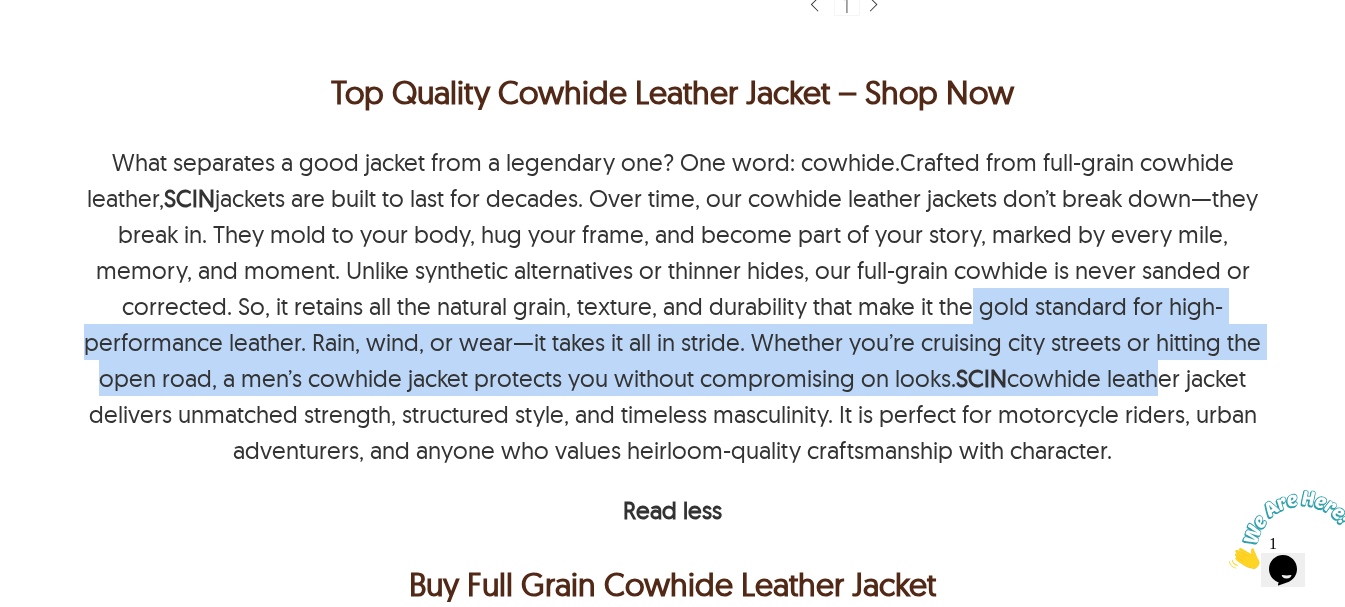 drag, startPoint x: 774, startPoint y: 341, endPoint x: 738, endPoint y: 315, distance: 44.407207 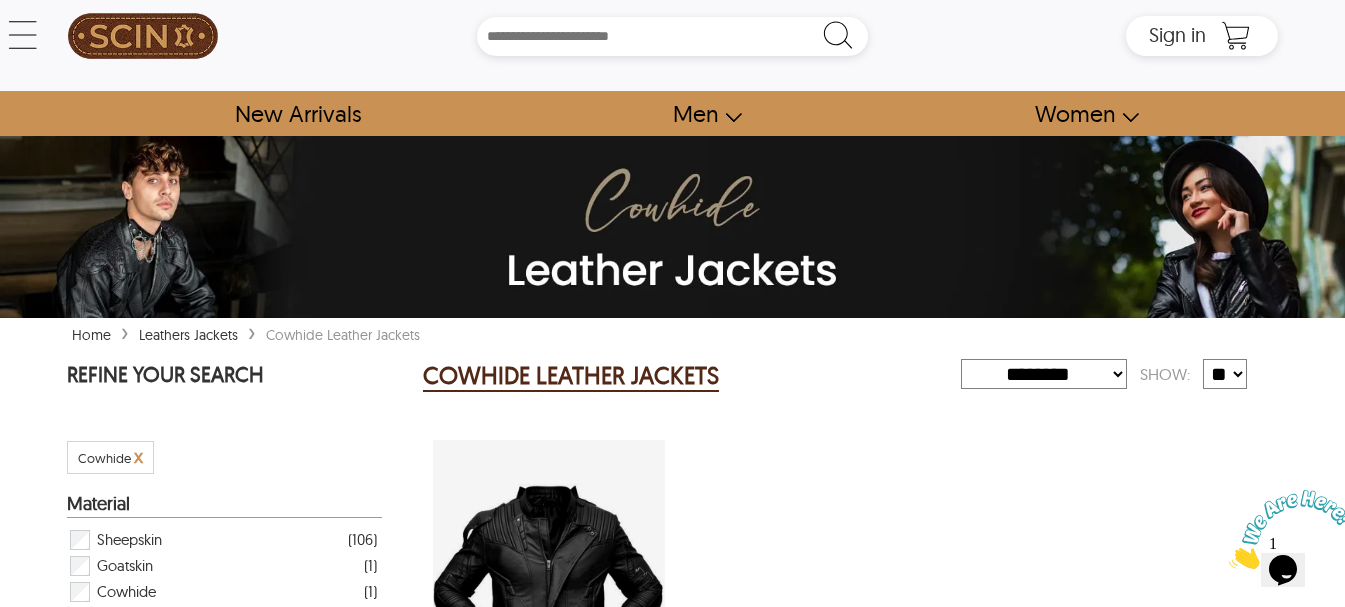 scroll, scrollTop: 0, scrollLeft: 0, axis: both 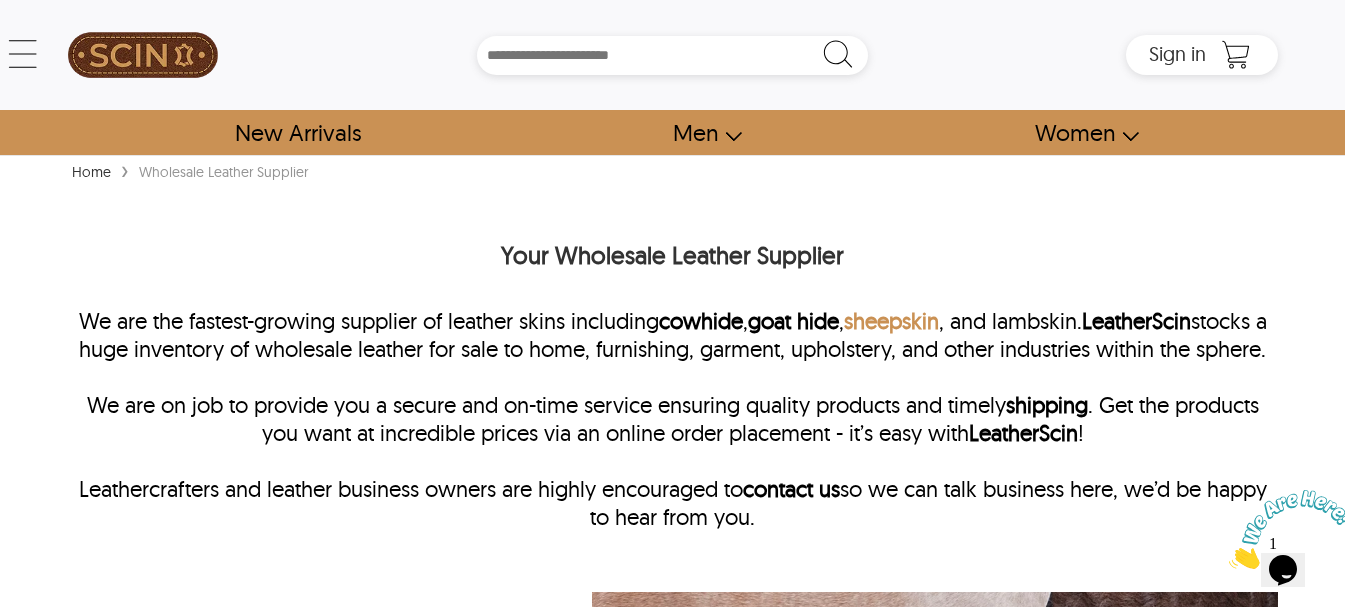 click on "sheepskin" at bounding box center [891, 321] 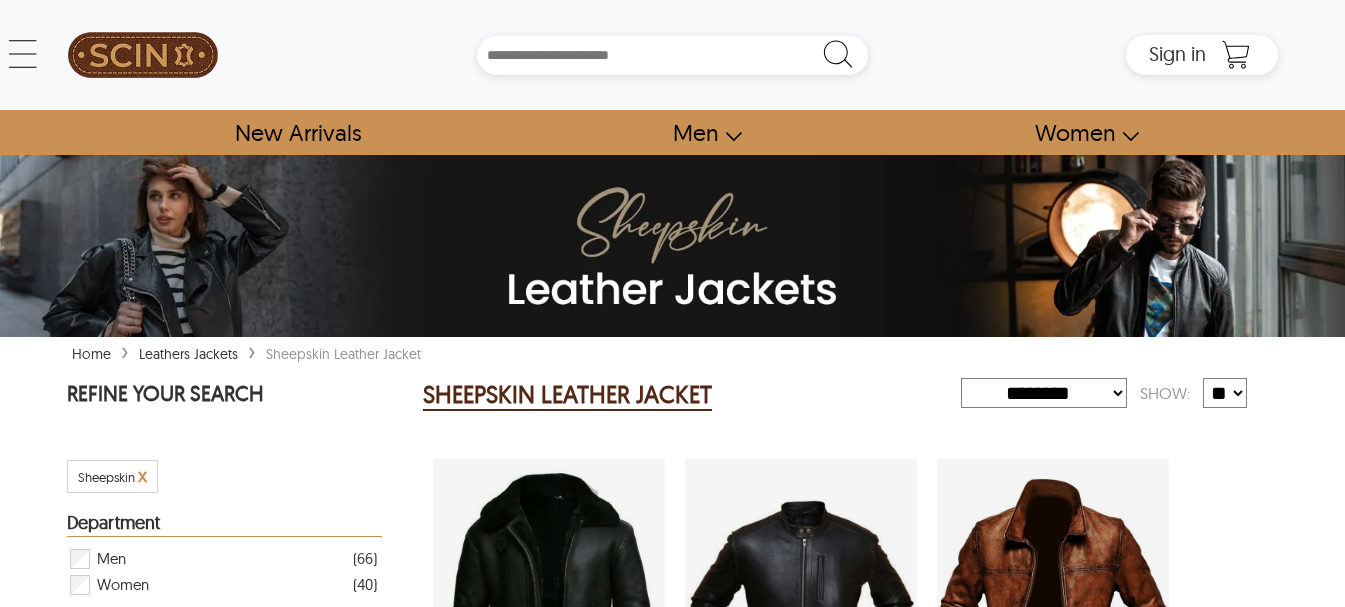 select on "********" 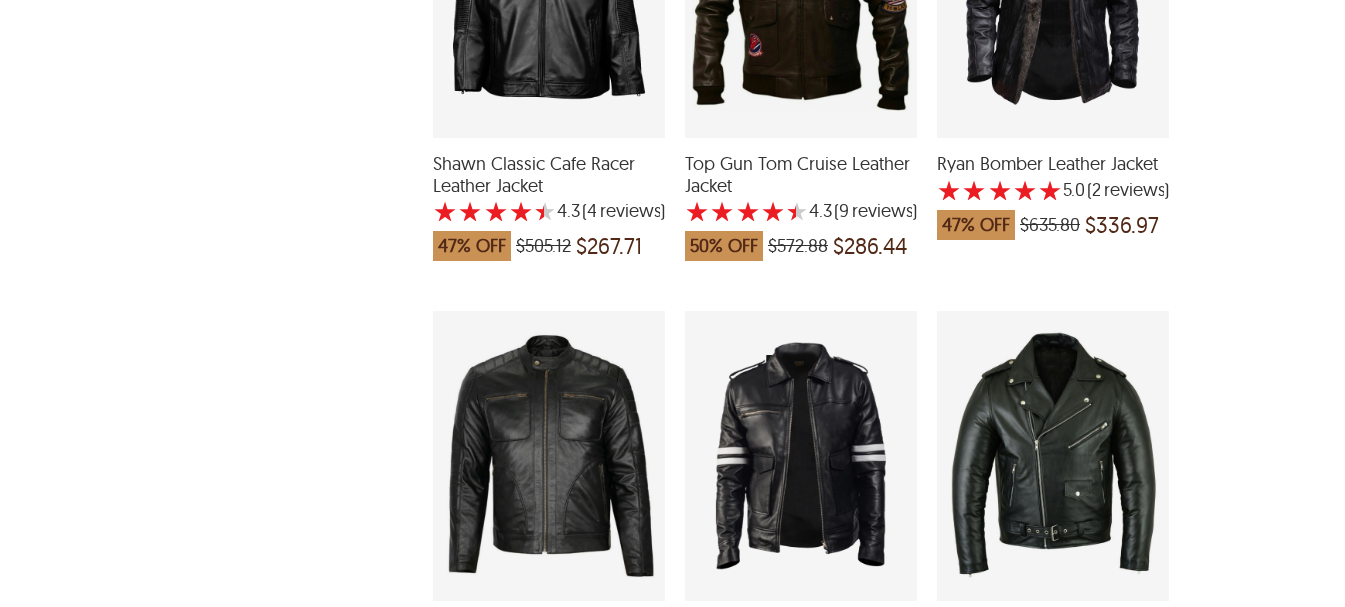 scroll, scrollTop: 3333, scrollLeft: 0, axis: vertical 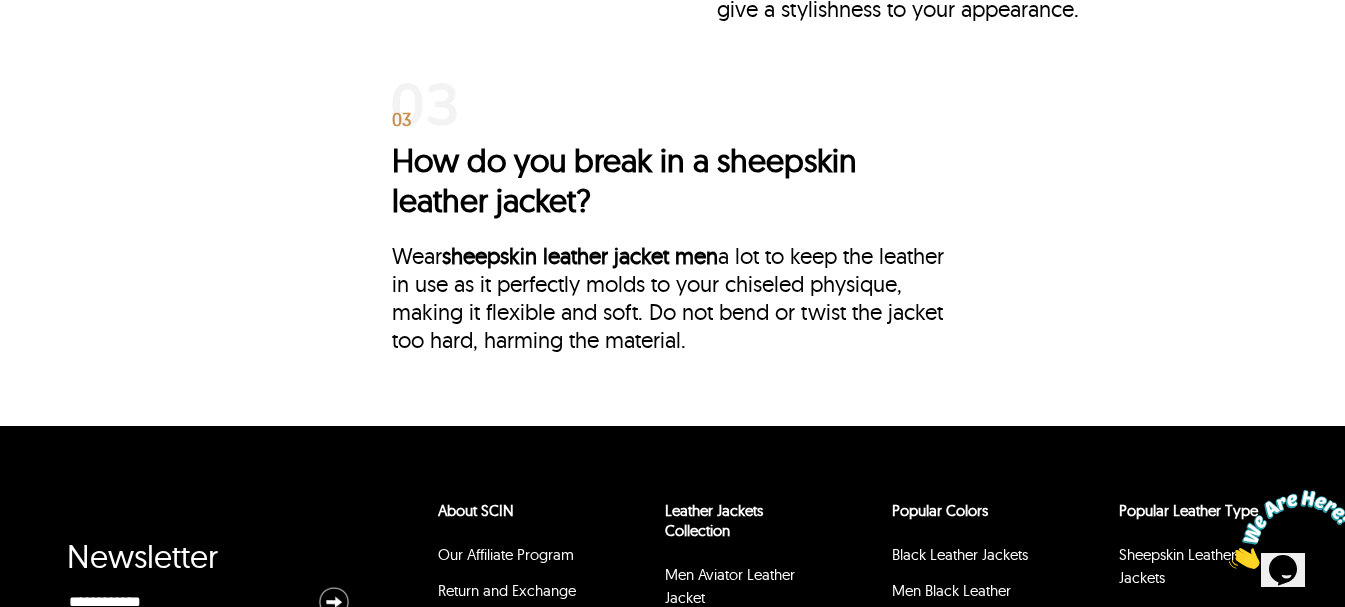 drag, startPoint x: 785, startPoint y: 344, endPoint x: 756, endPoint y: 333, distance: 31.016125 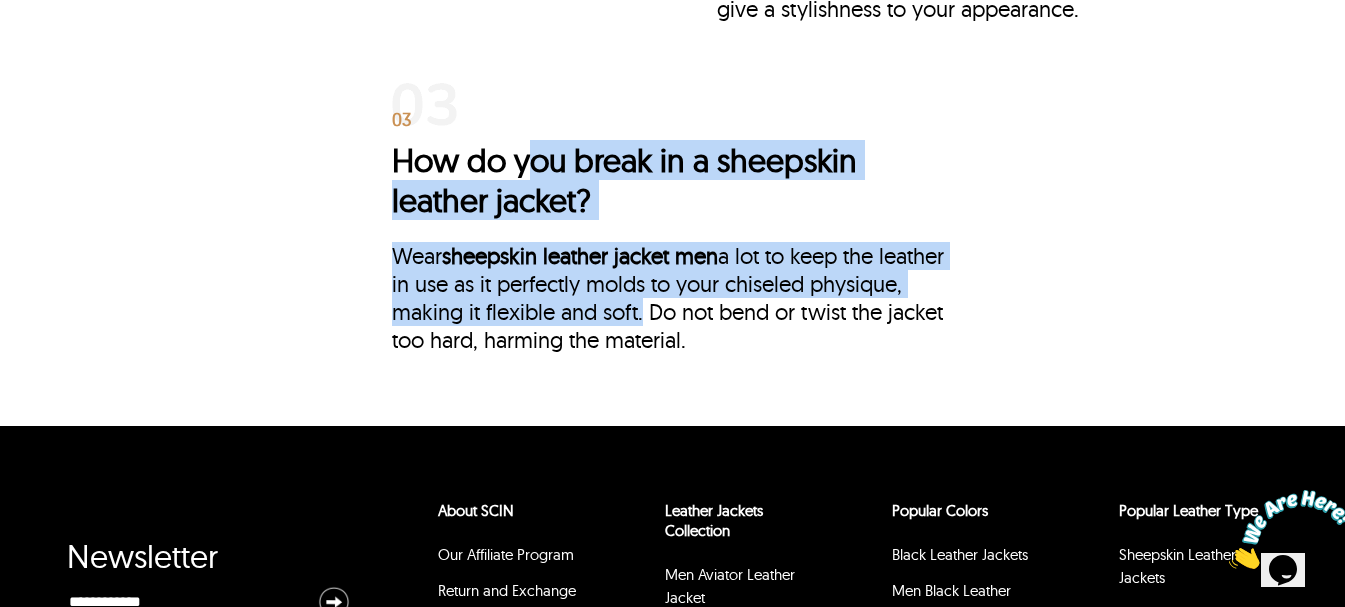 drag, startPoint x: 692, startPoint y: 282, endPoint x: 534, endPoint y: 148, distance: 207.17143 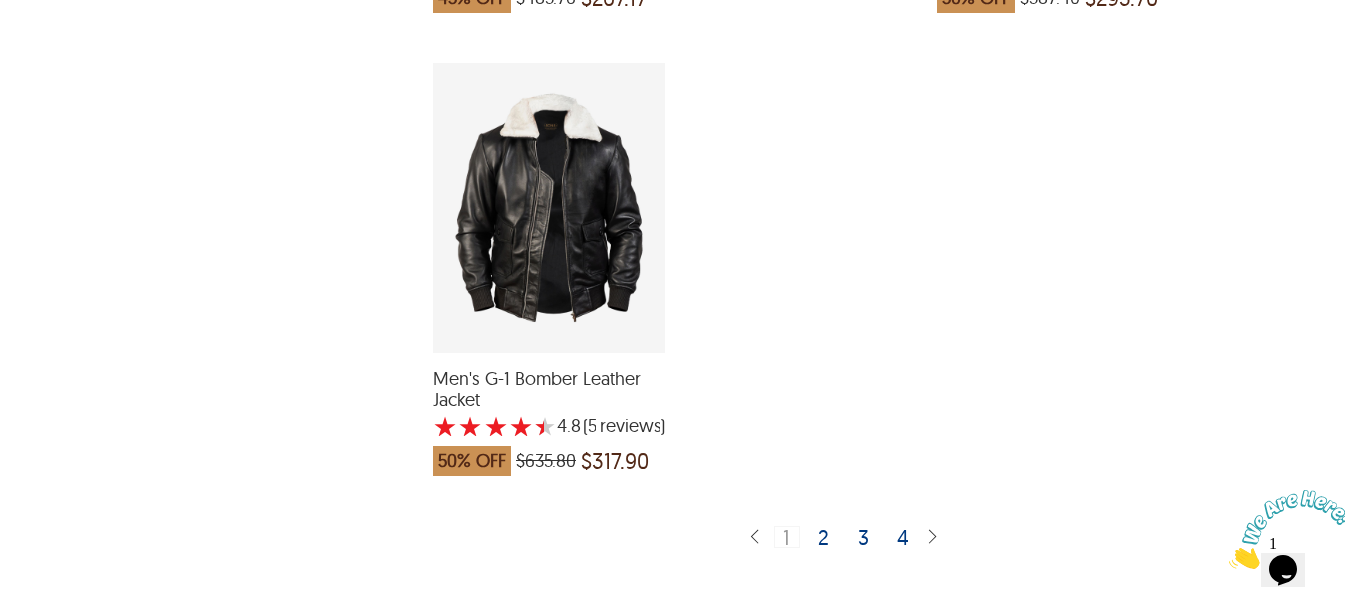 scroll, scrollTop: 5000, scrollLeft: 0, axis: vertical 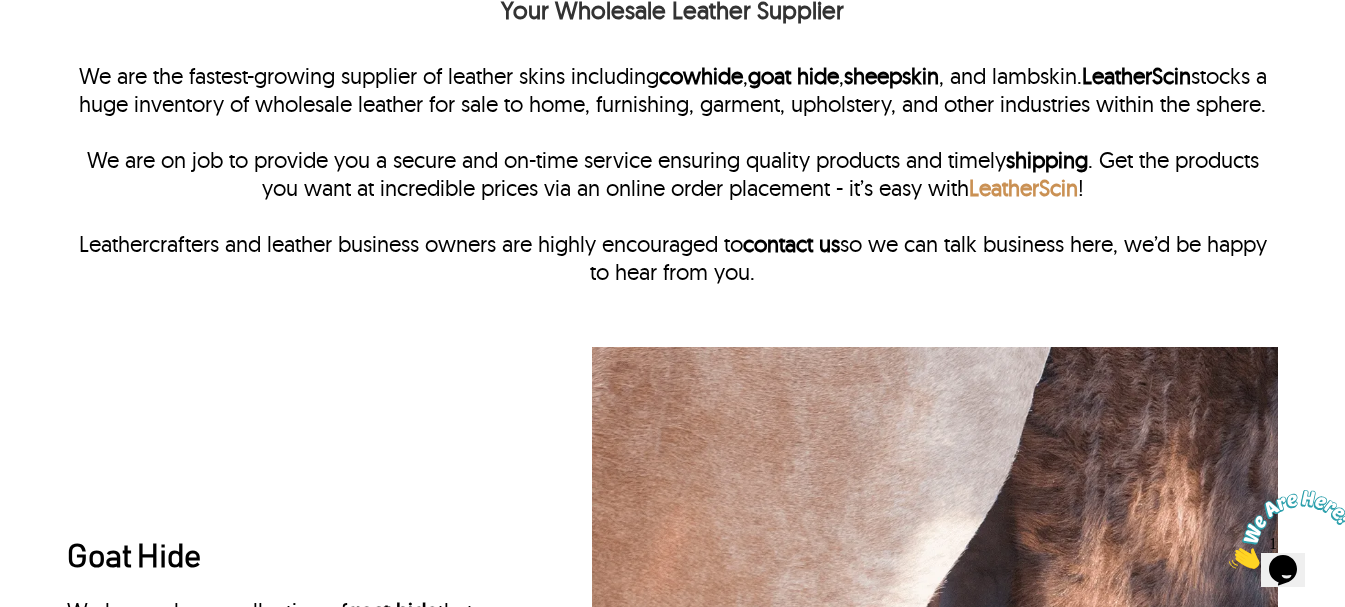 click on "LeatherScin" at bounding box center (1023, 188) 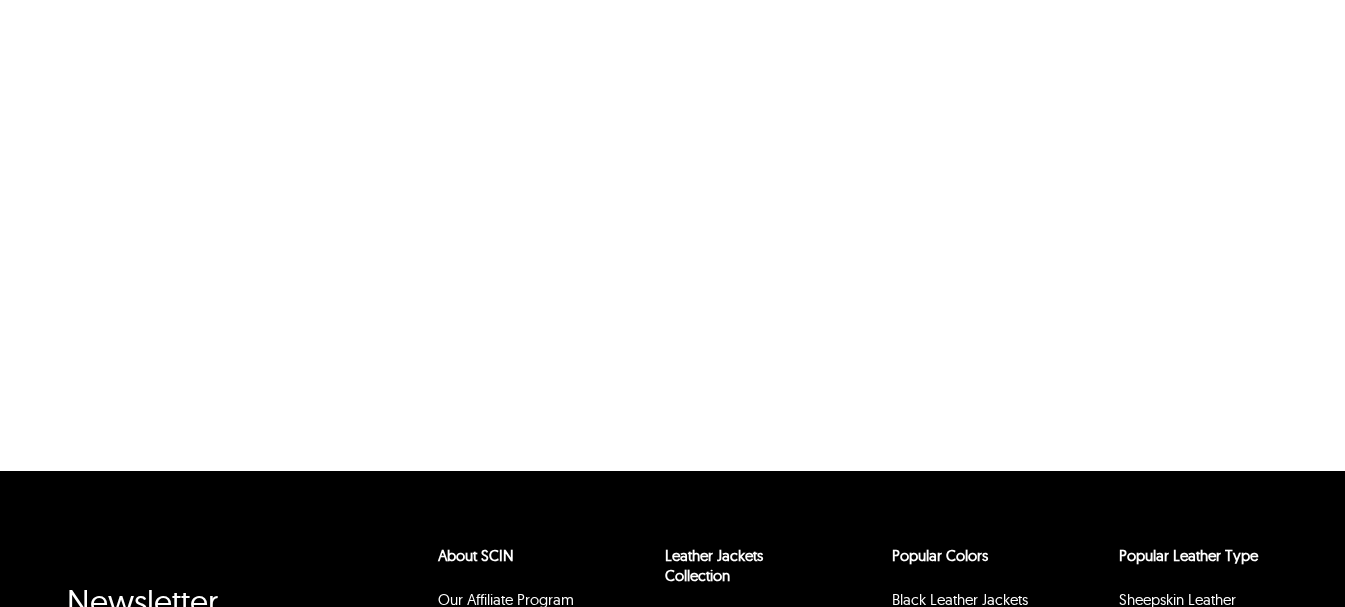 scroll, scrollTop: 205, scrollLeft: 0, axis: vertical 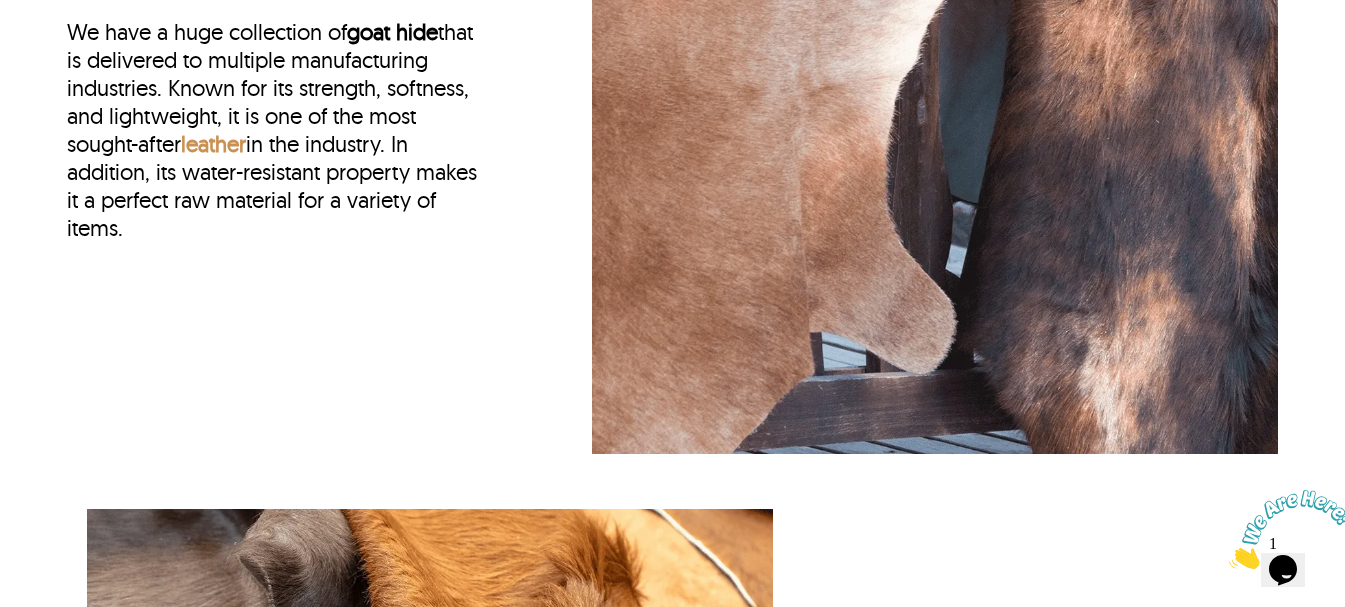 click on "leather" at bounding box center [213, 144] 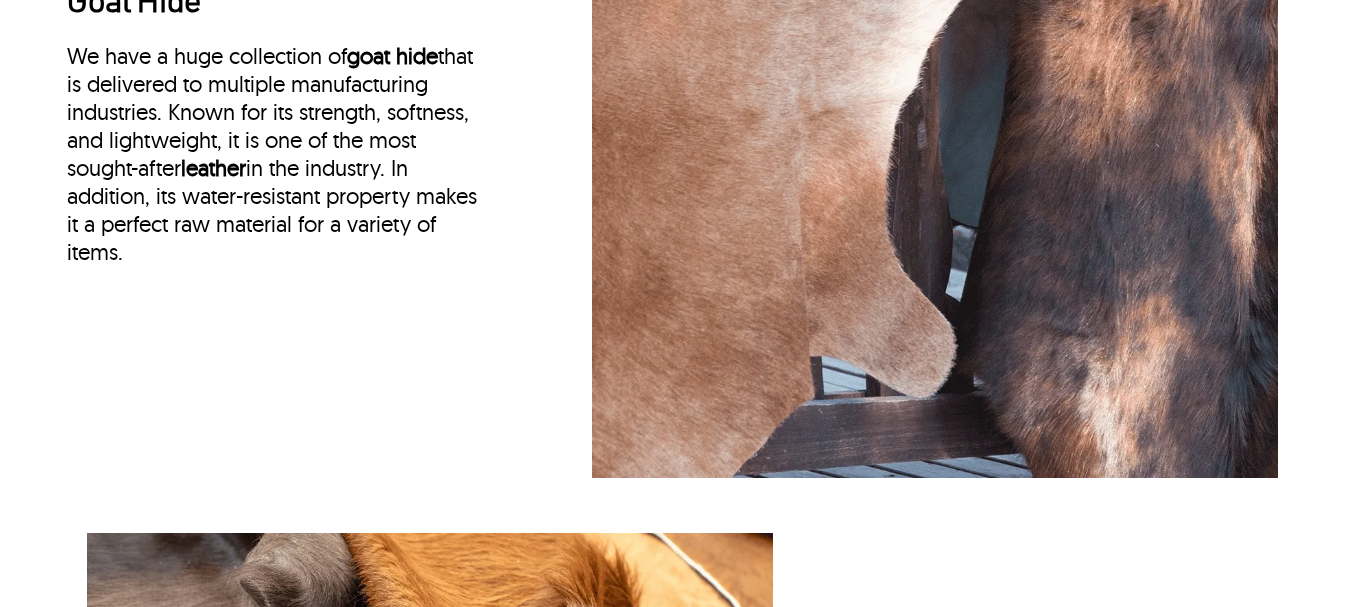 scroll, scrollTop: 824, scrollLeft: 0, axis: vertical 